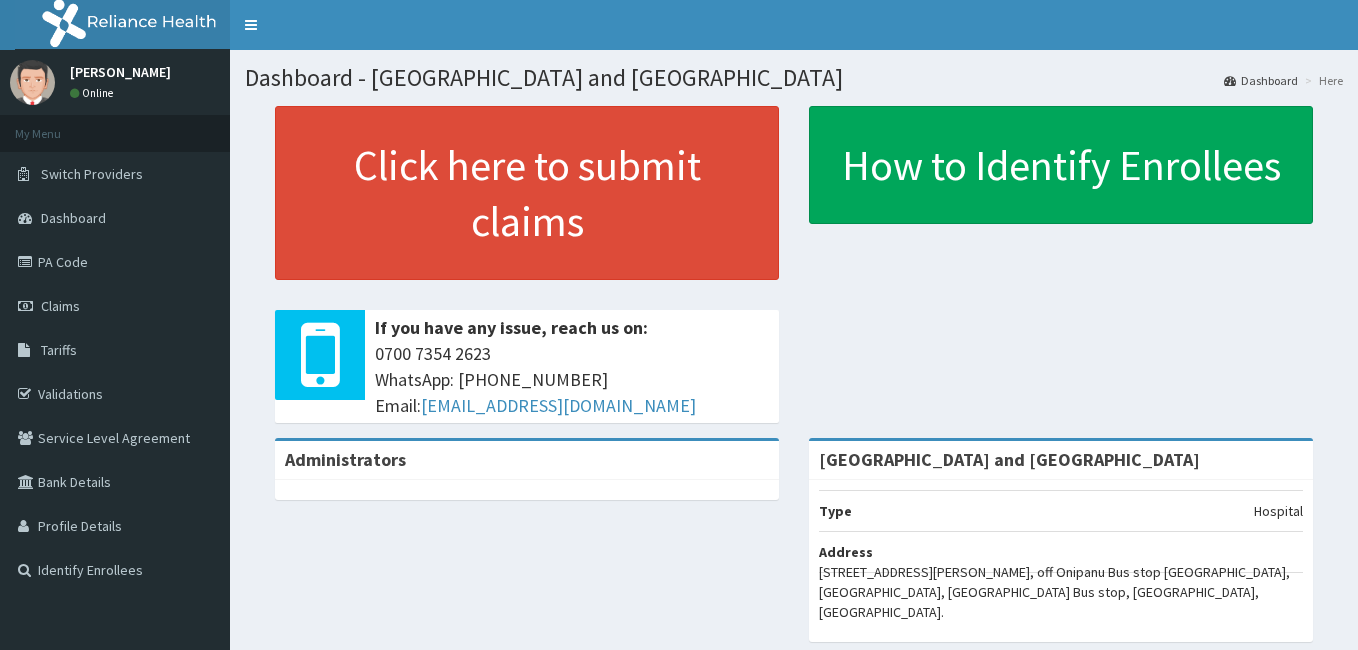 scroll, scrollTop: 0, scrollLeft: 0, axis: both 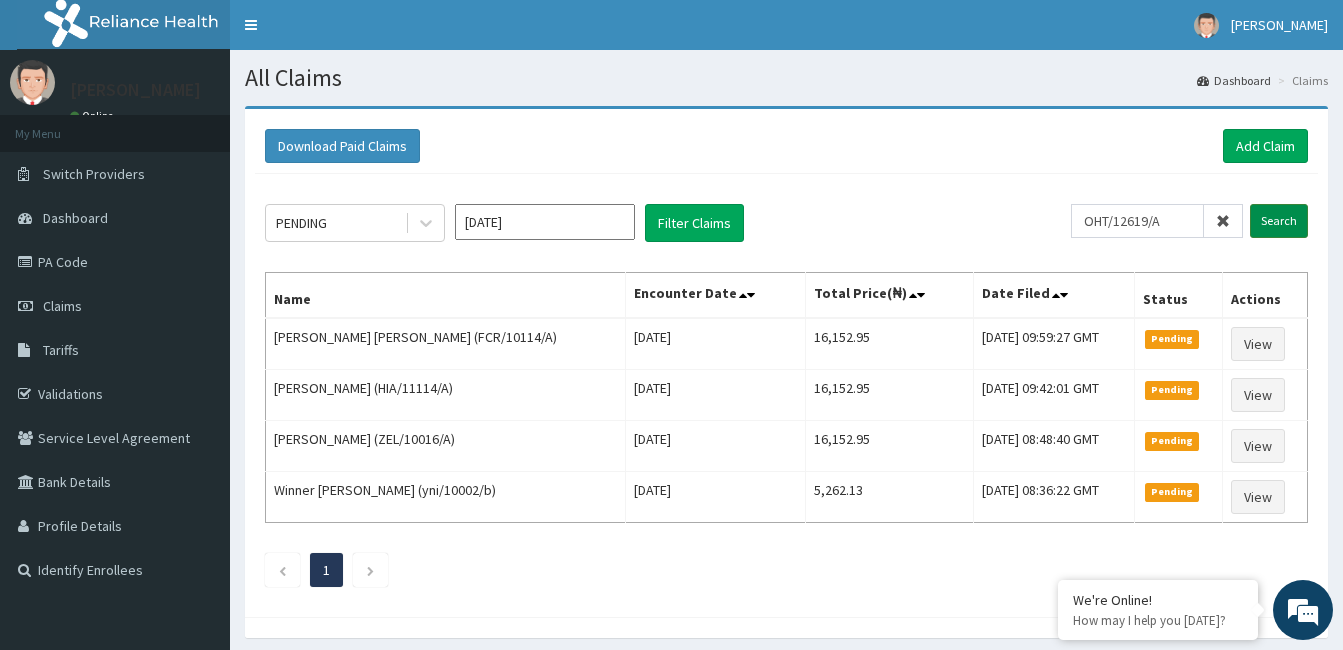 type on "OHT/12619/A" 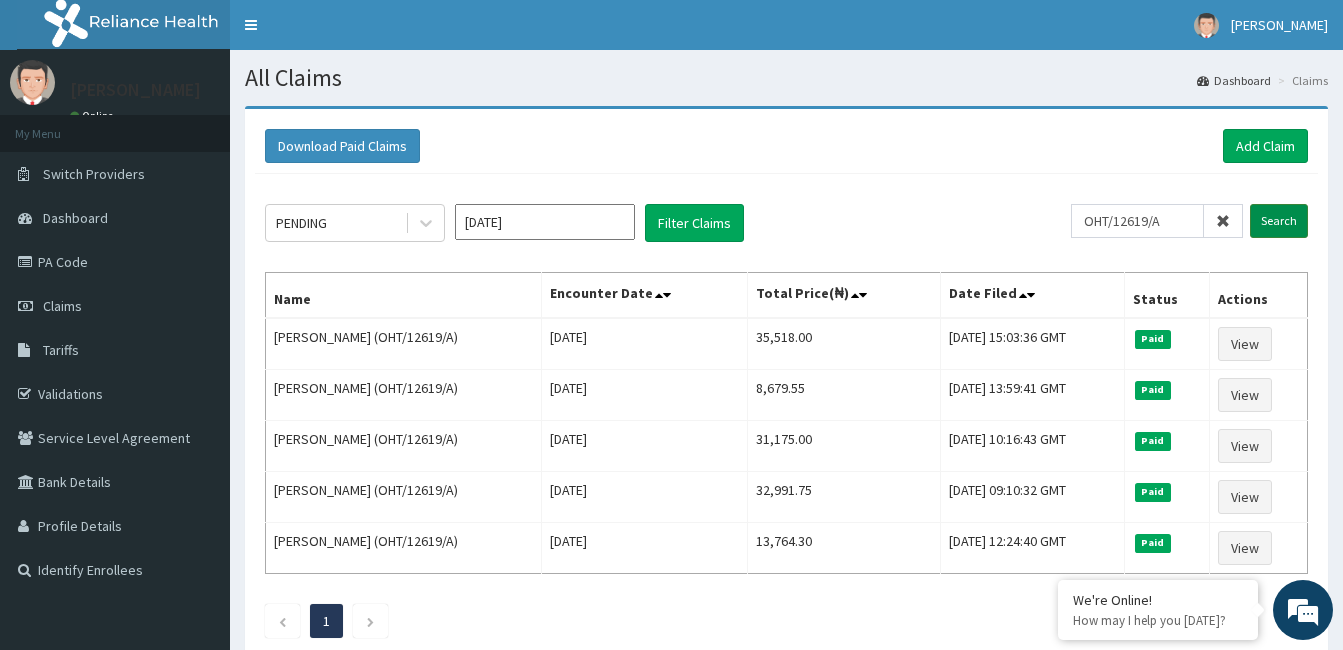 scroll, scrollTop: 0, scrollLeft: 0, axis: both 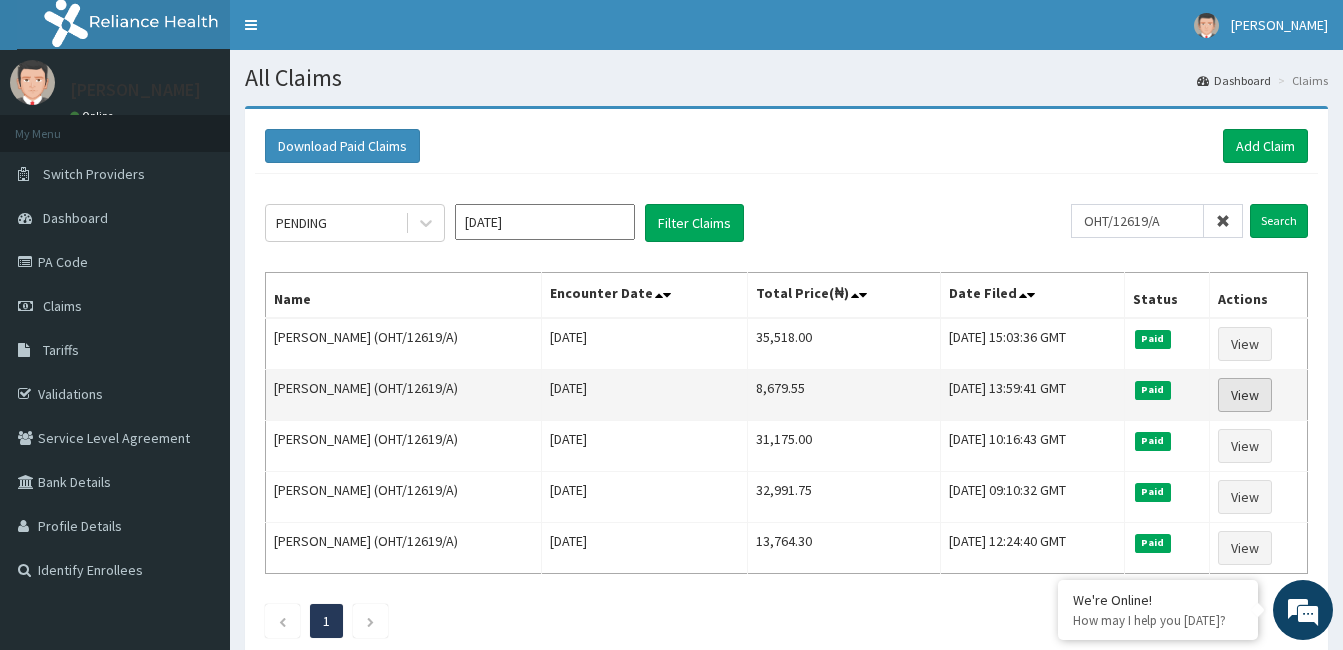 click on "View" at bounding box center (1245, 395) 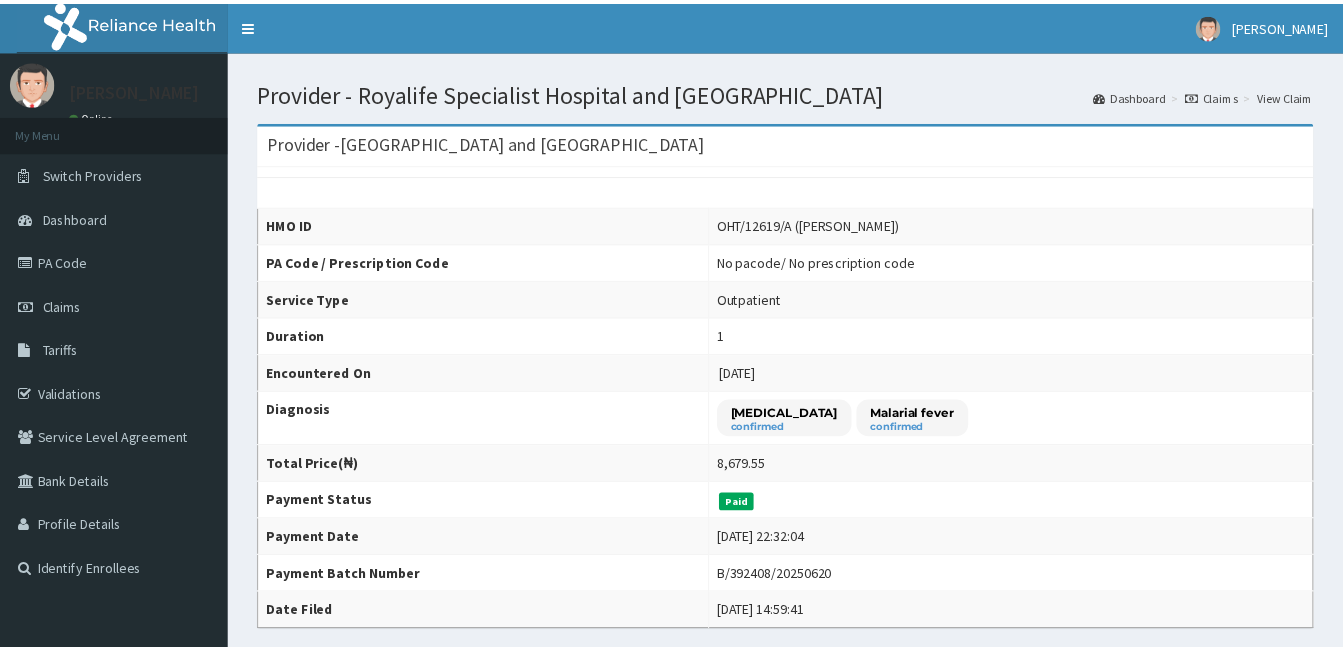 scroll, scrollTop: 0, scrollLeft: 0, axis: both 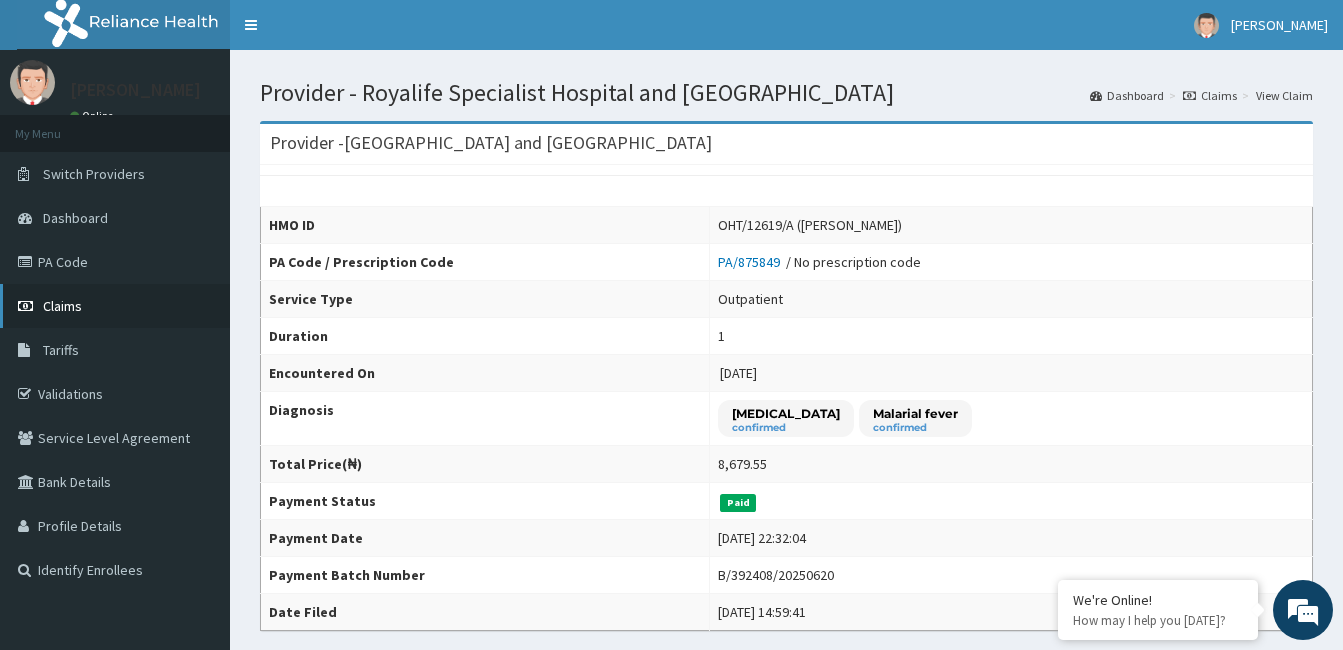 click on "Claims" at bounding box center (62, 306) 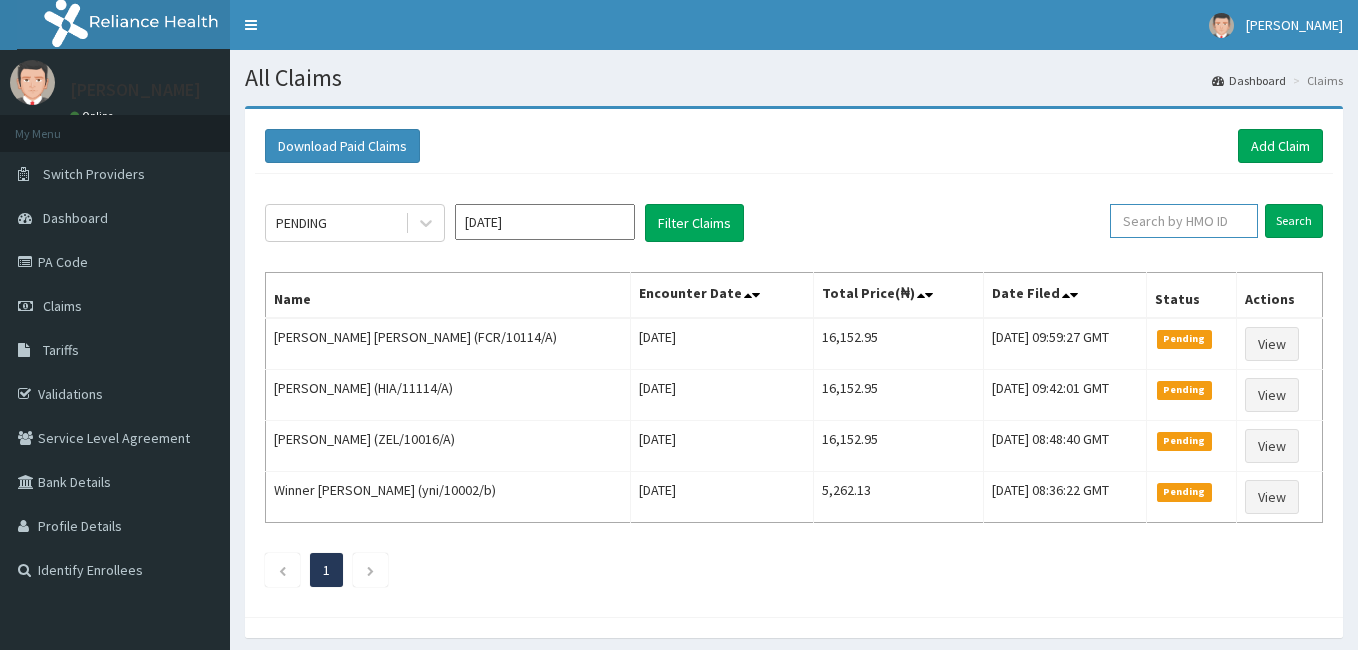 click at bounding box center (1184, 221) 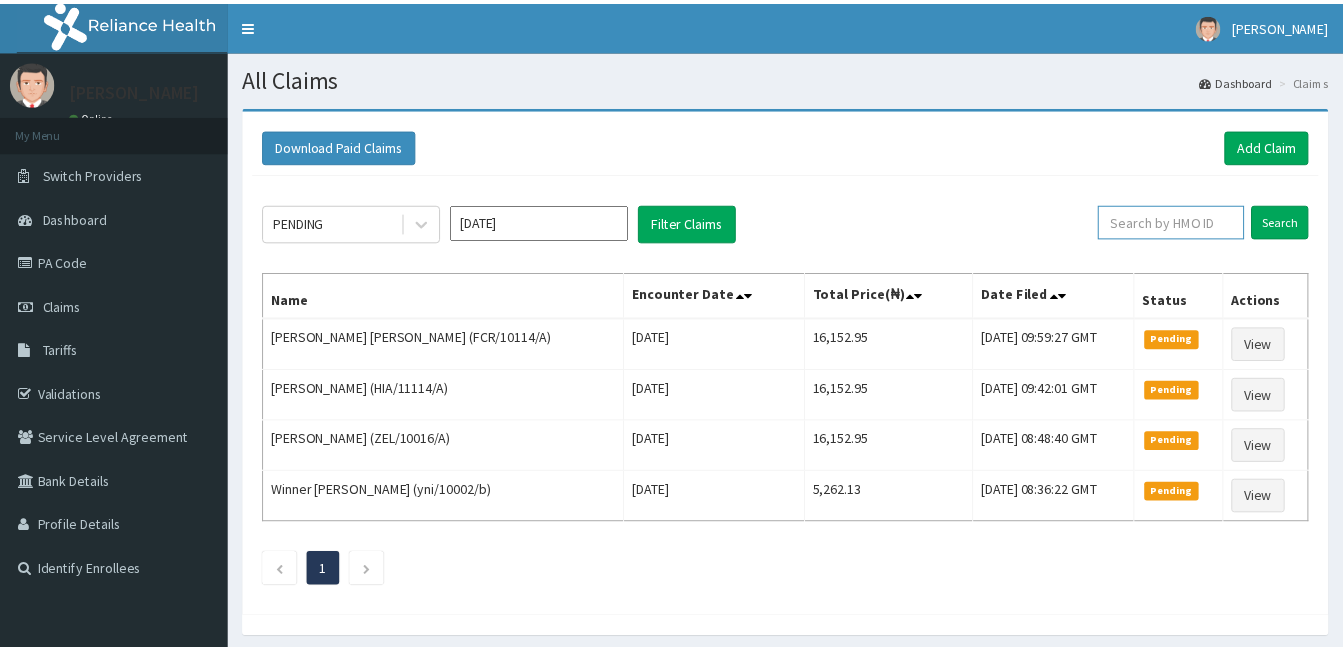scroll, scrollTop: 0, scrollLeft: 0, axis: both 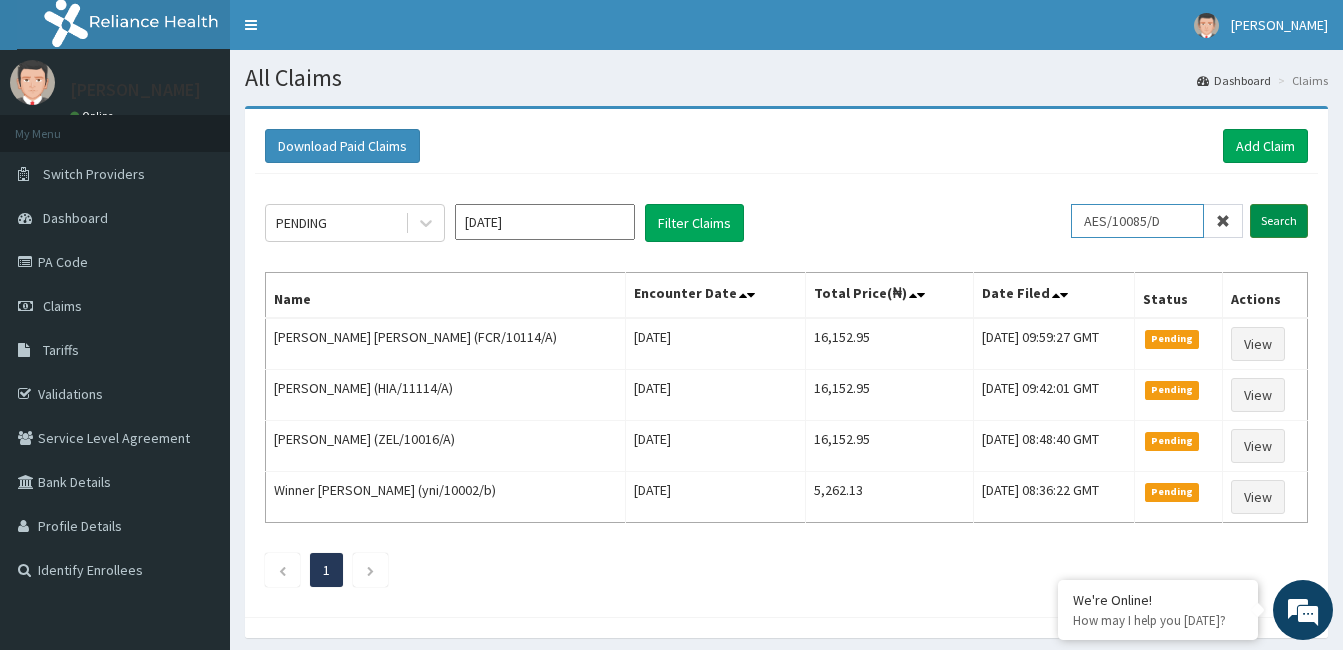 type on "AES/10085/D" 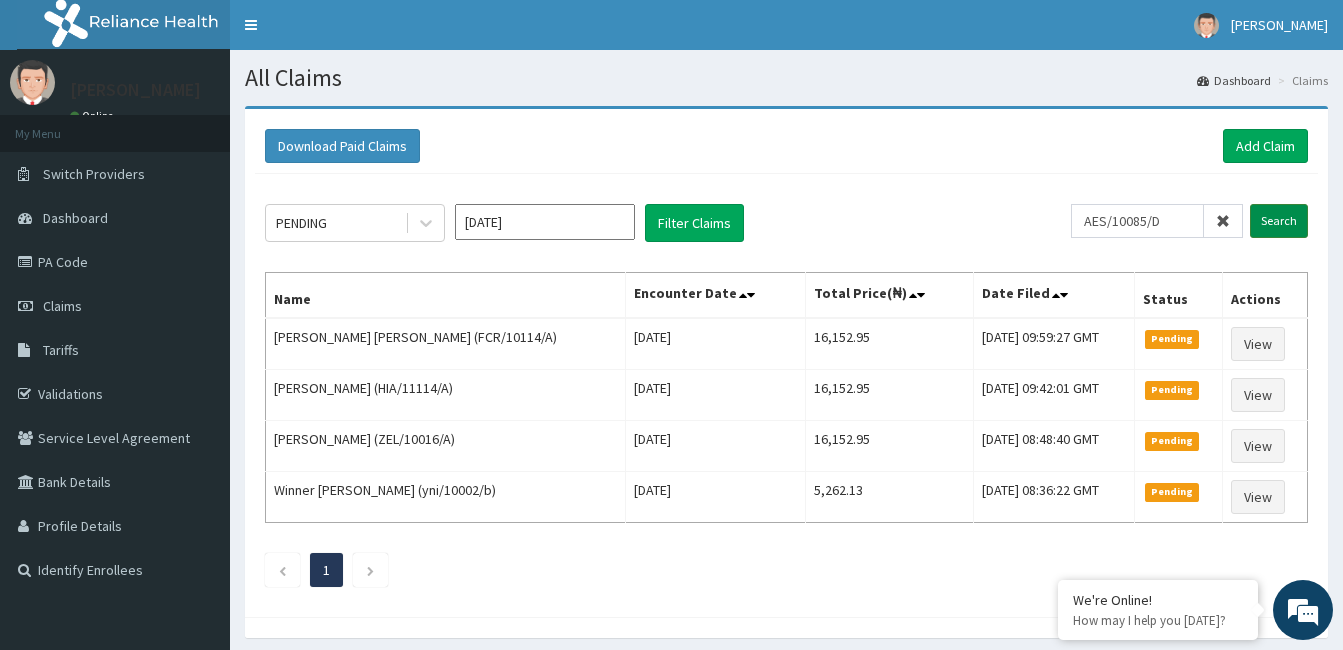 click on "Search" at bounding box center (1279, 221) 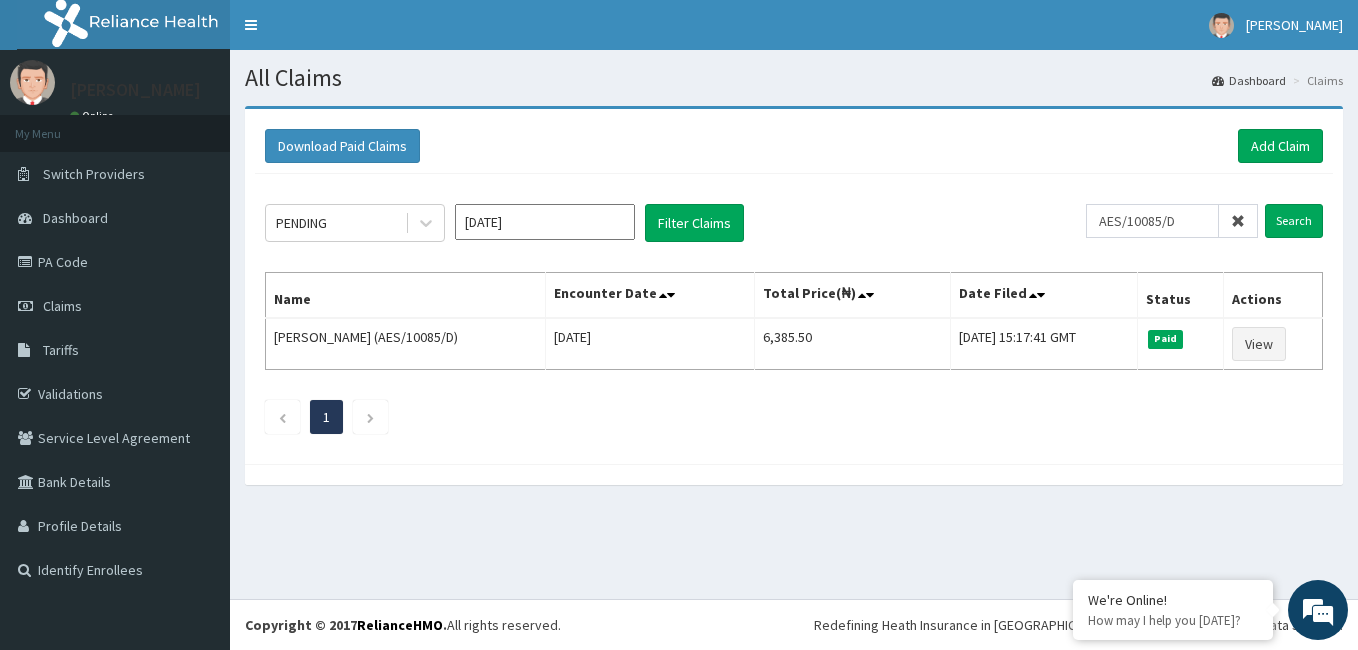 click on "PENDING Jul 2025 Filter Claims AES/10085/D Search Name Encounter Date Total Price(₦) Date Filed Status Actions Oghale Hensel Onowoareke (AES/10085/D) Thu Jun 05 2025 6,385.50 Thu, 05 Jun 2025 15:17:41 GMT Paid View 1" 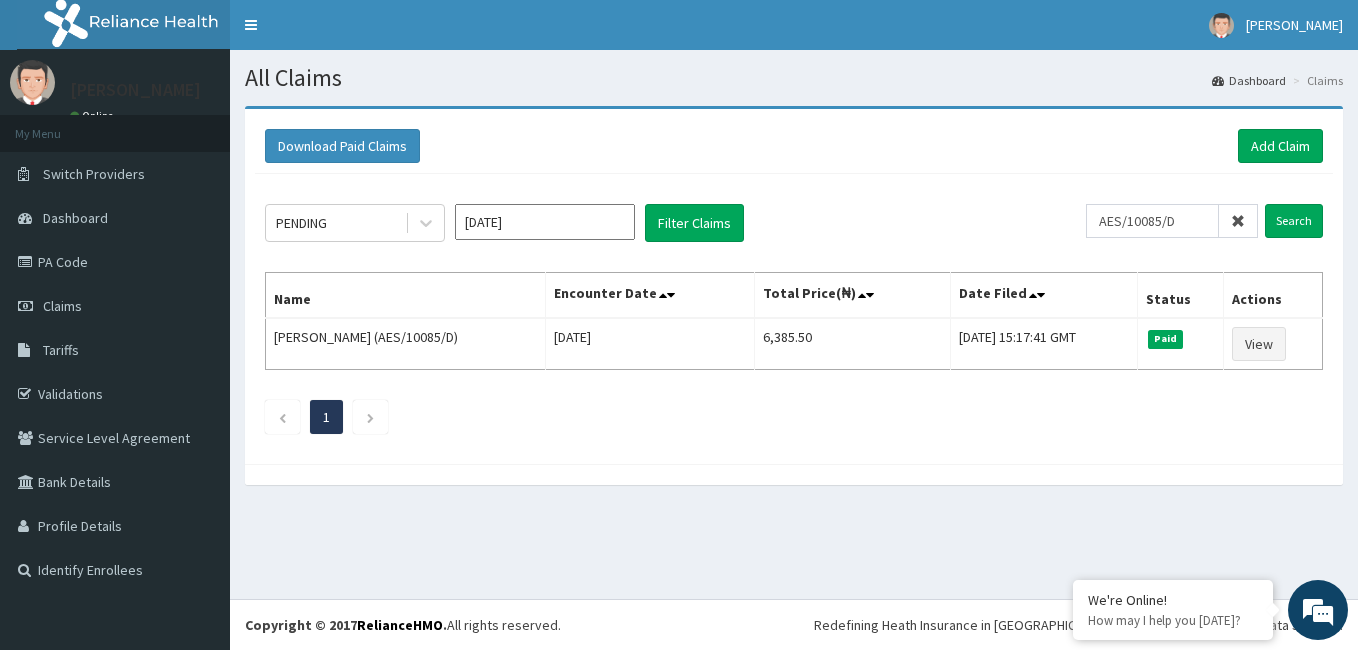 scroll, scrollTop: 0, scrollLeft: 0, axis: both 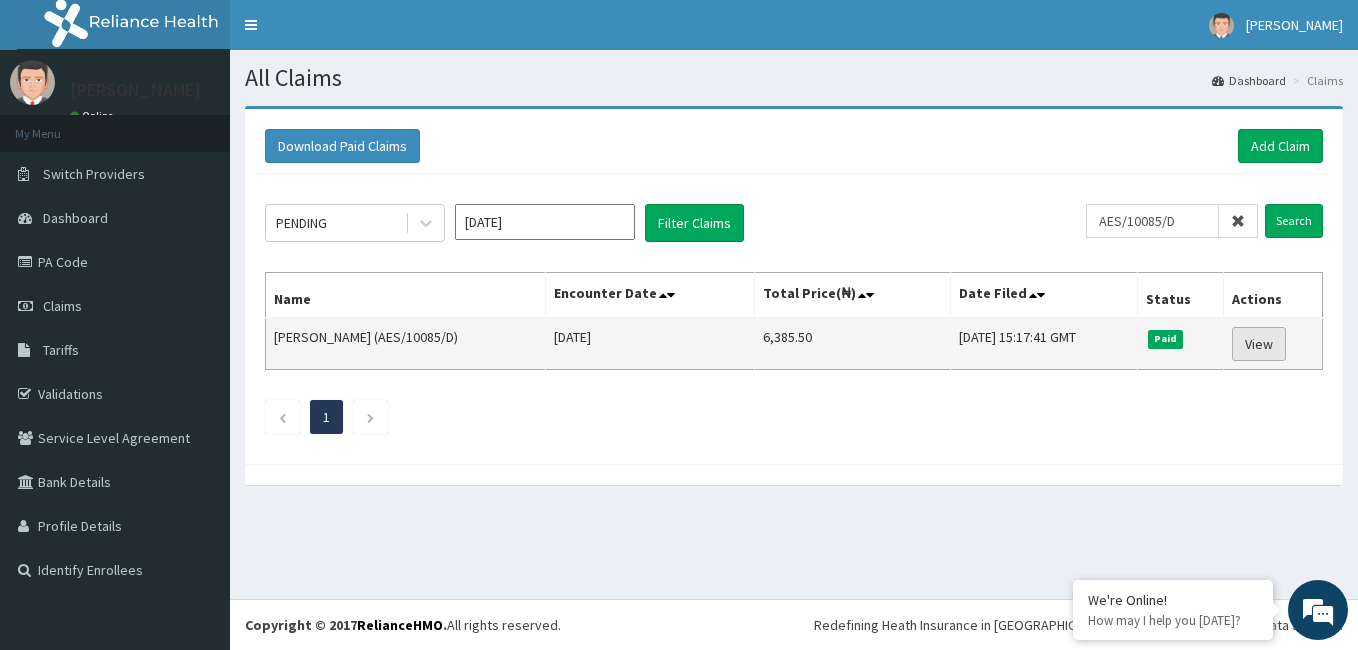 click on "View" at bounding box center [1259, 344] 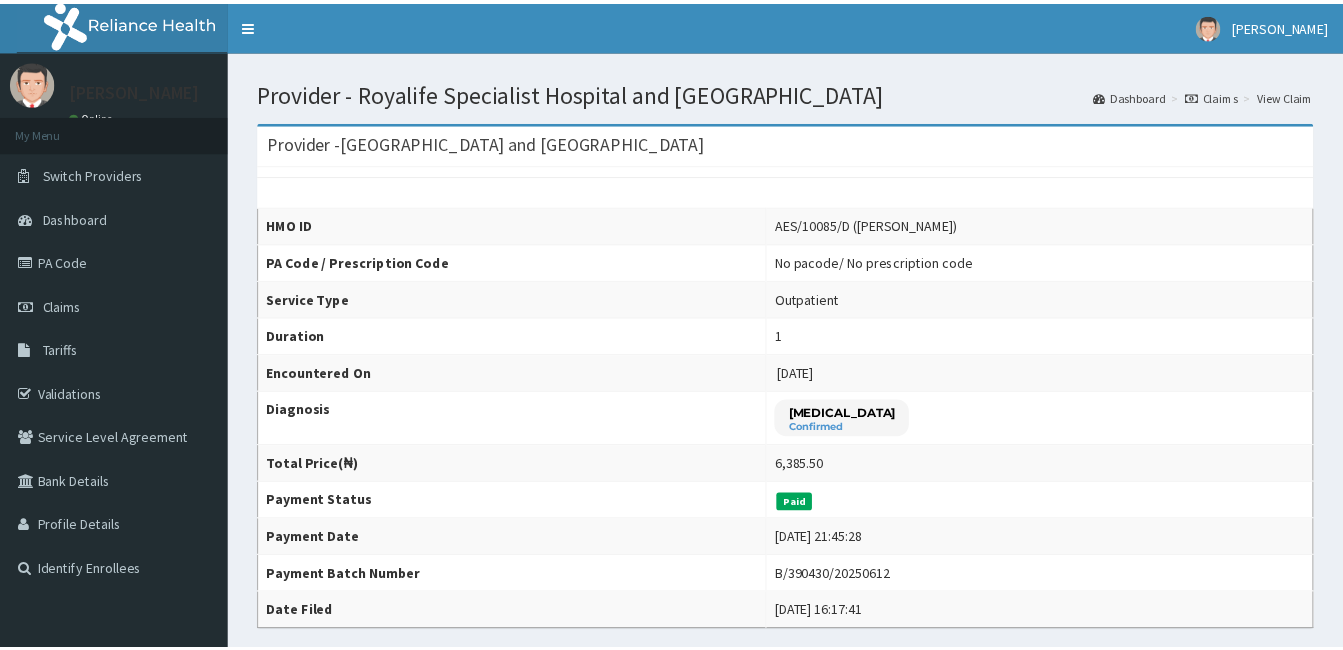 scroll, scrollTop: 0, scrollLeft: 0, axis: both 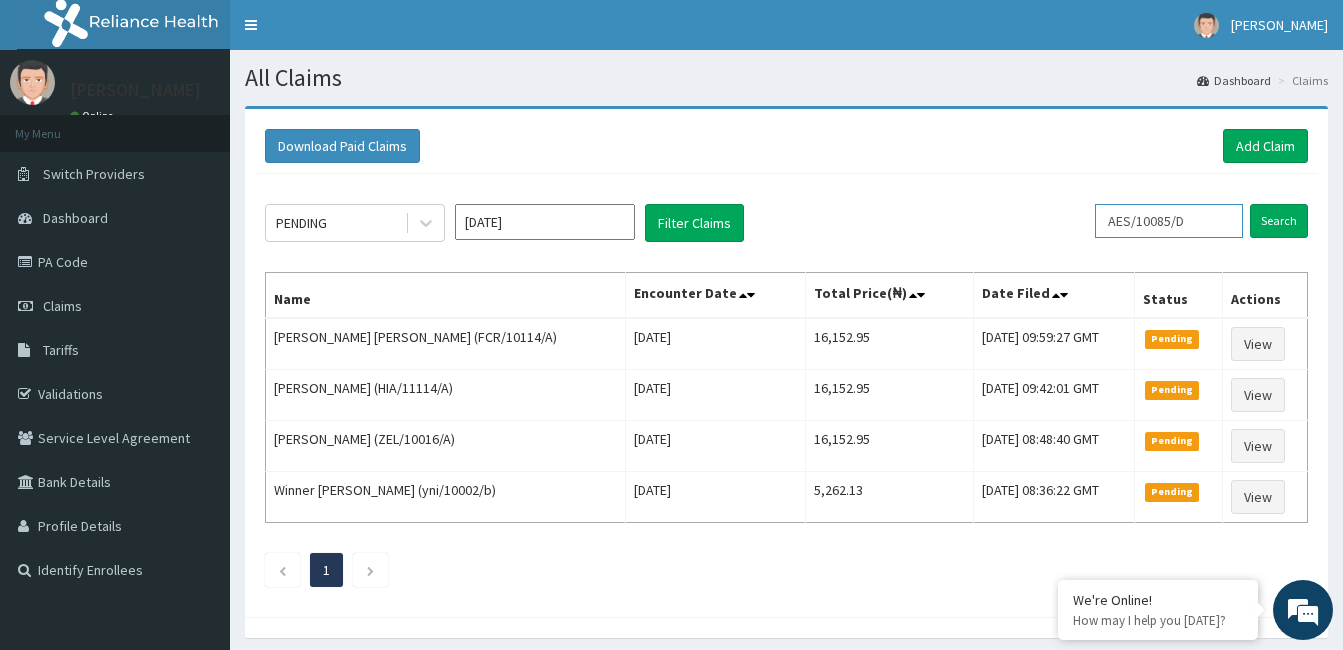 click on "AES/10085/D" at bounding box center [1169, 221] 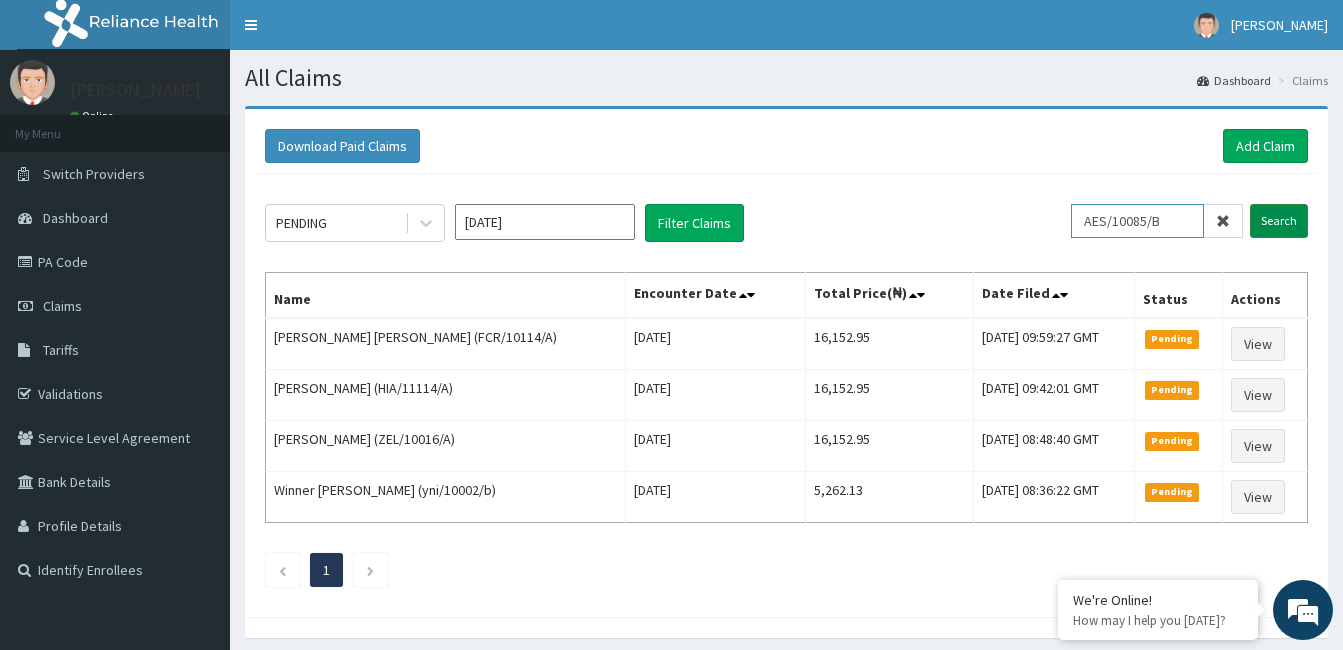 type on "AES/10085/B" 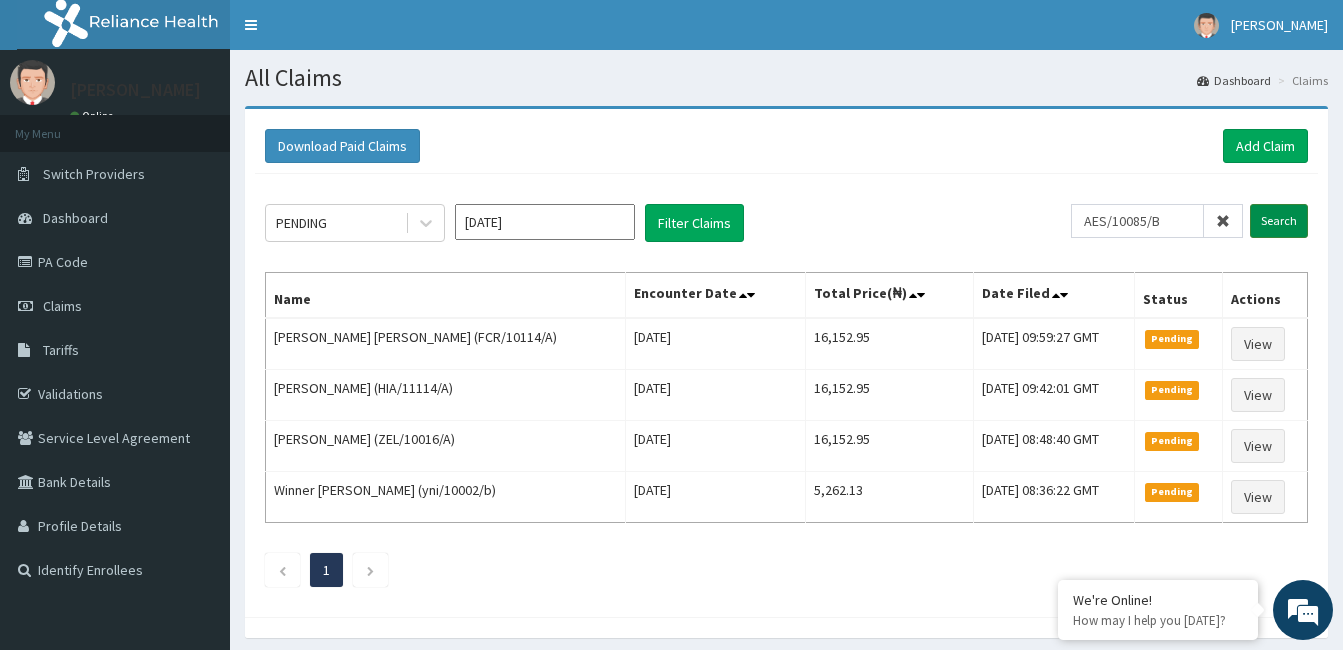 click on "Search" at bounding box center (1279, 221) 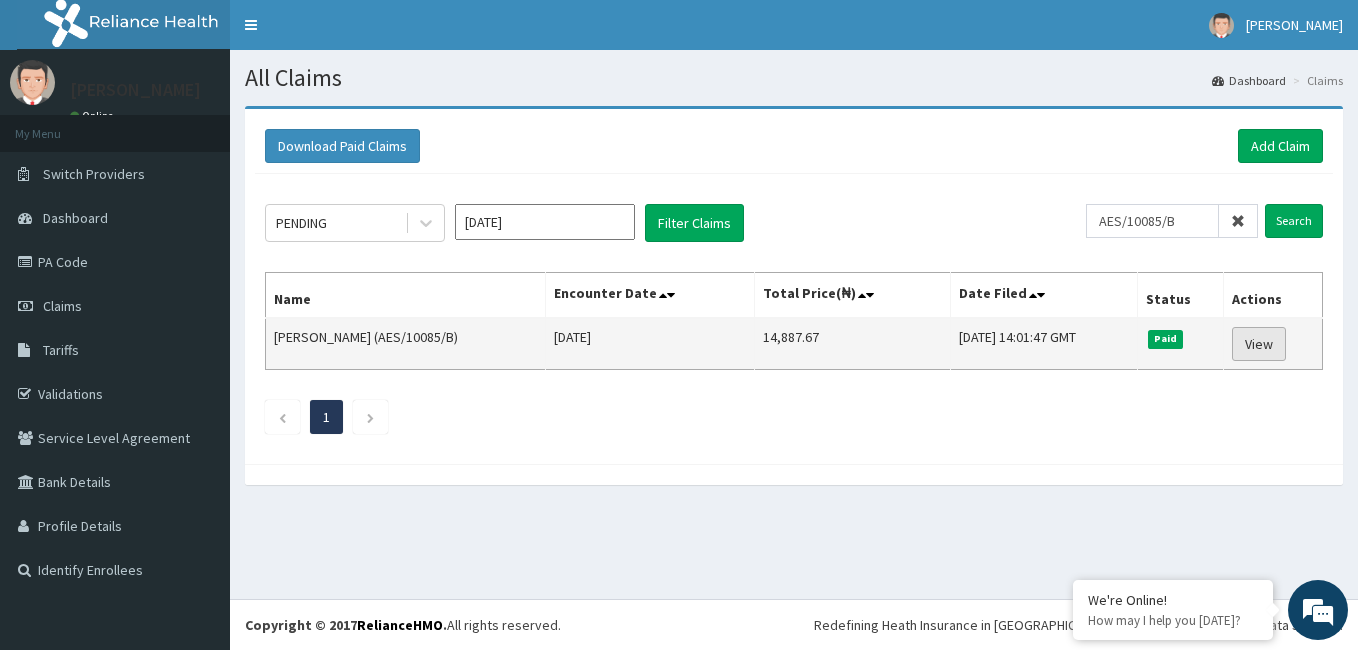 click on "View" at bounding box center (1259, 344) 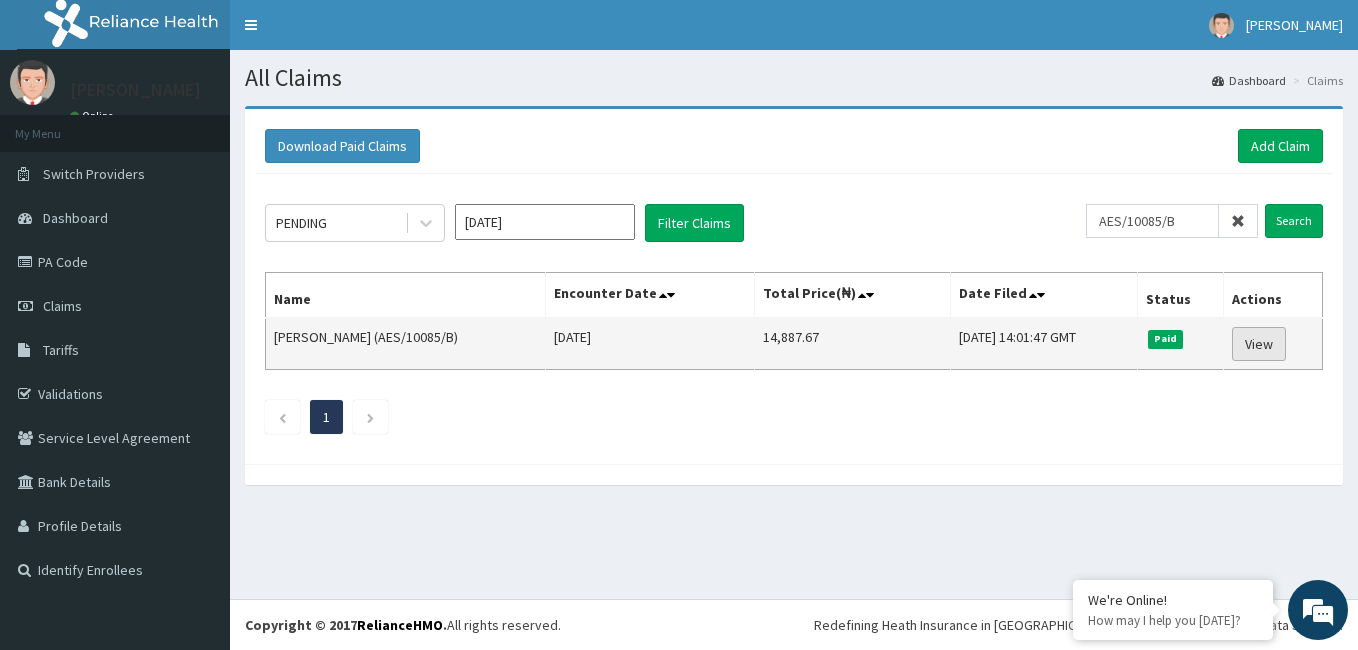scroll, scrollTop: 0, scrollLeft: 0, axis: both 